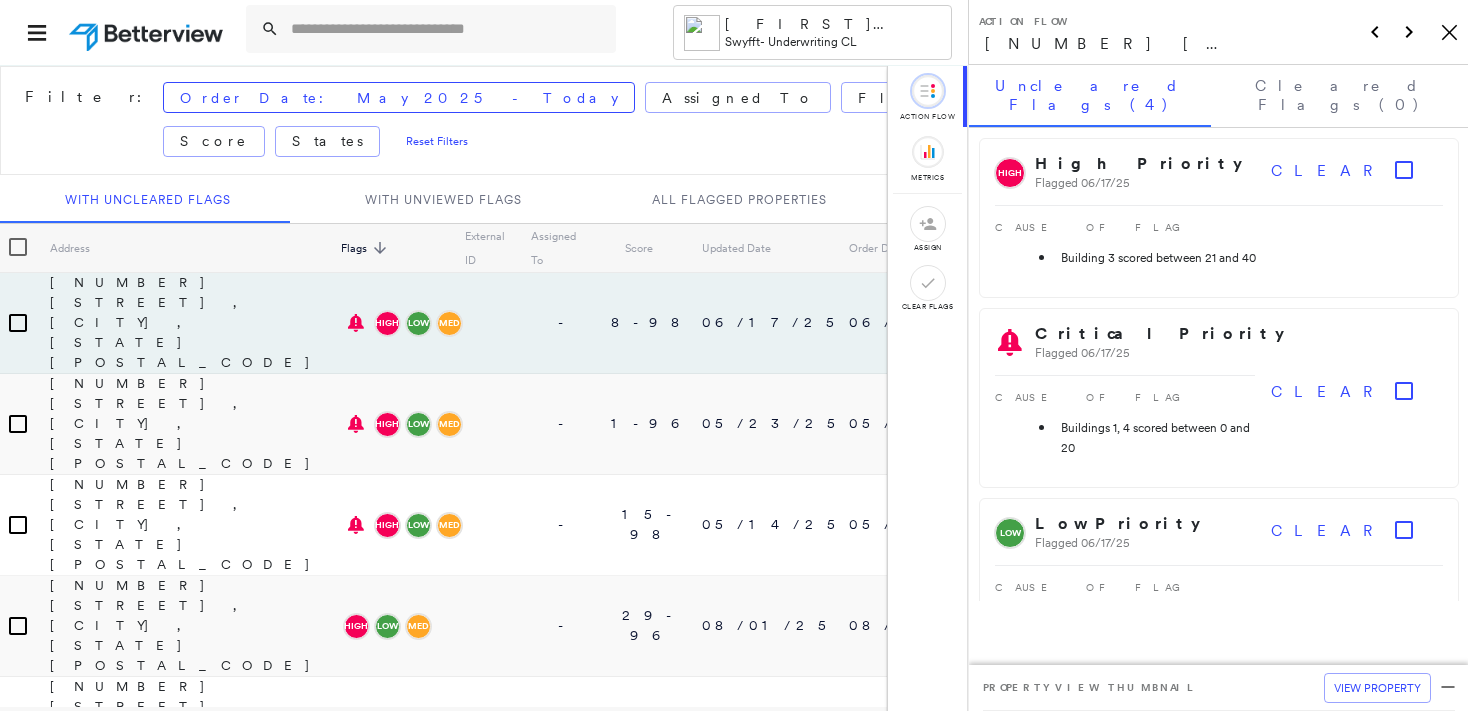 scroll, scrollTop: 0, scrollLeft: 0, axis: both 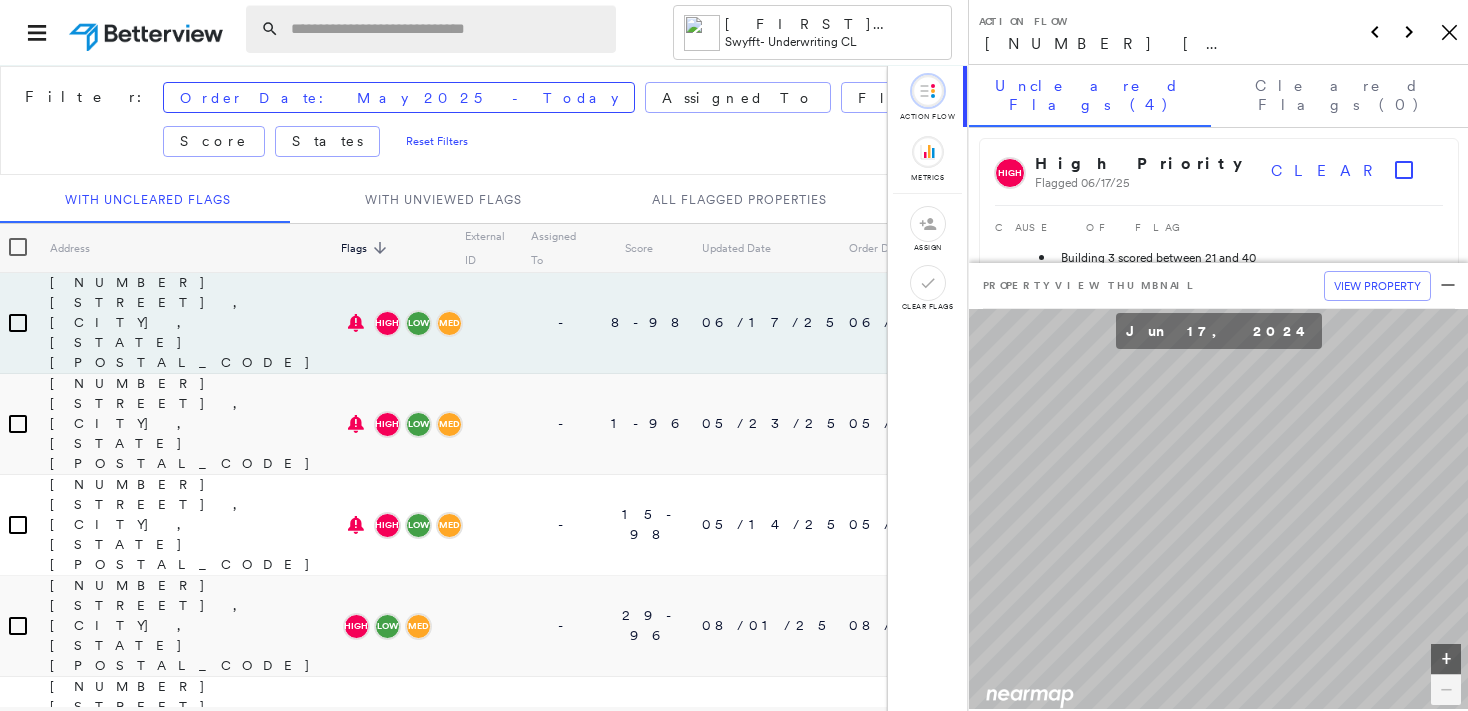 click at bounding box center (447, 29) 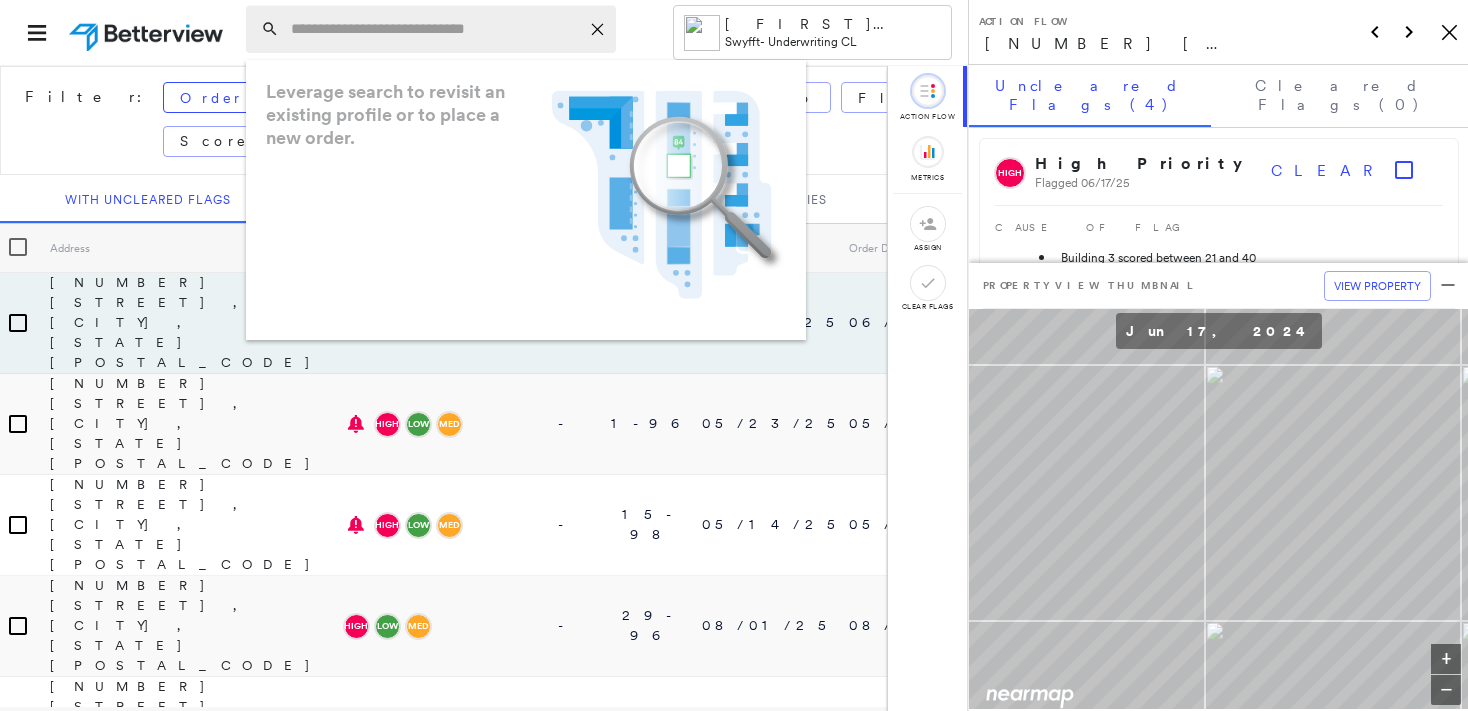 paste on "**********" 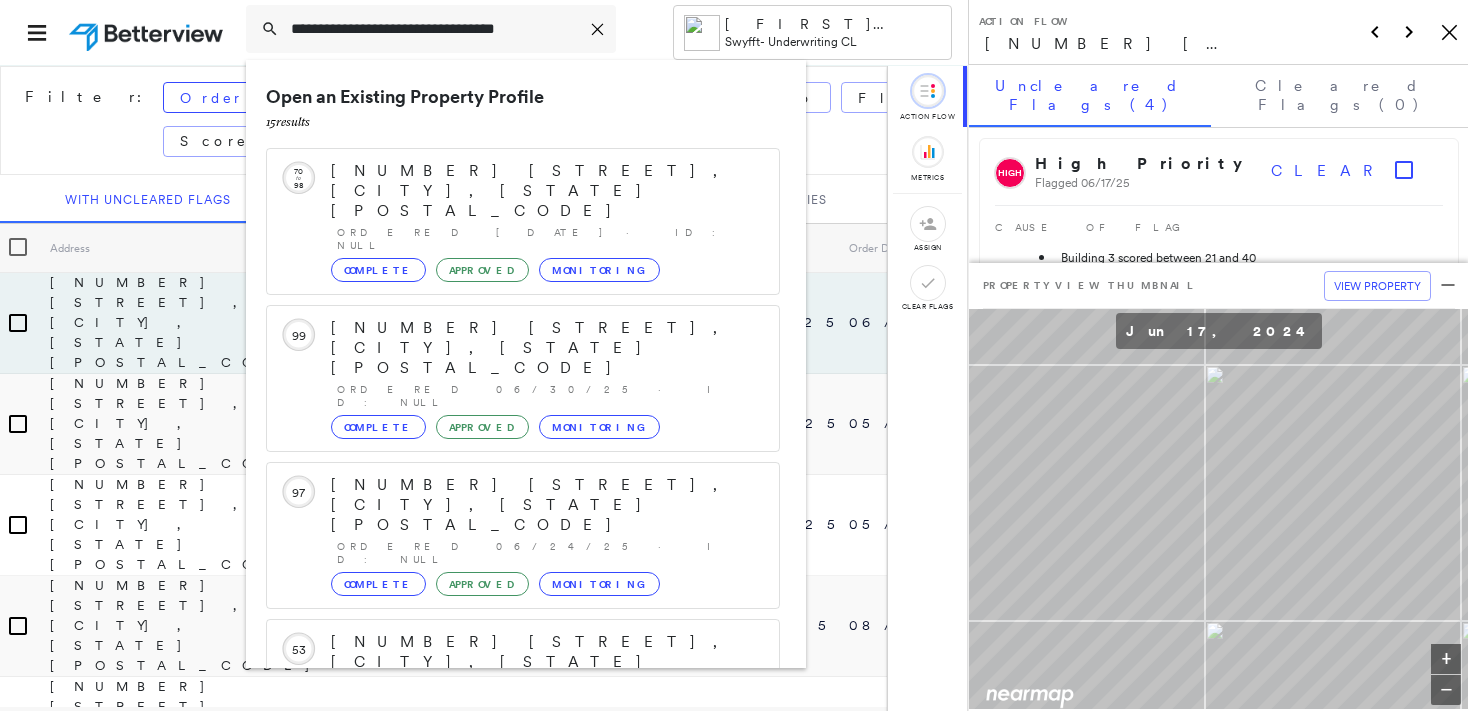 type on "**********" 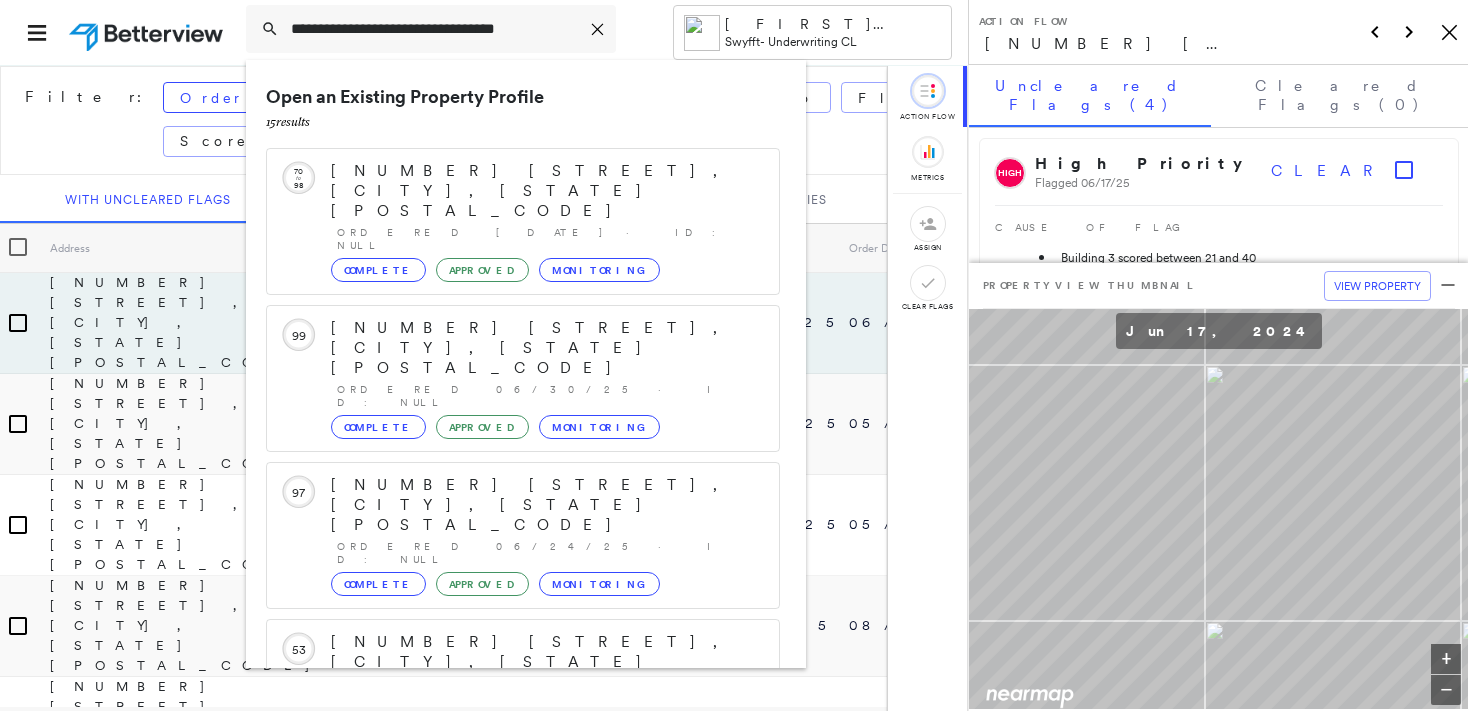 click on "Icon_Closemodal" 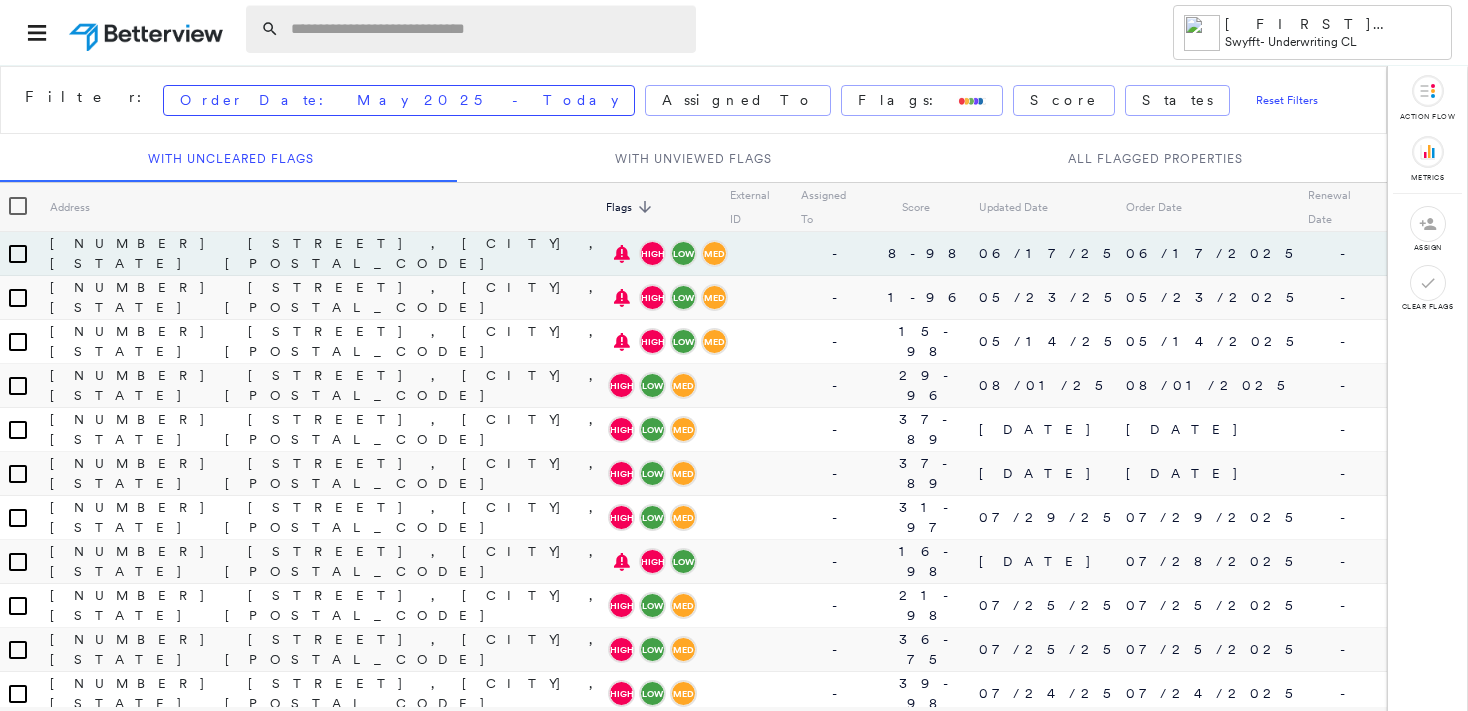 click at bounding box center (487, 29) 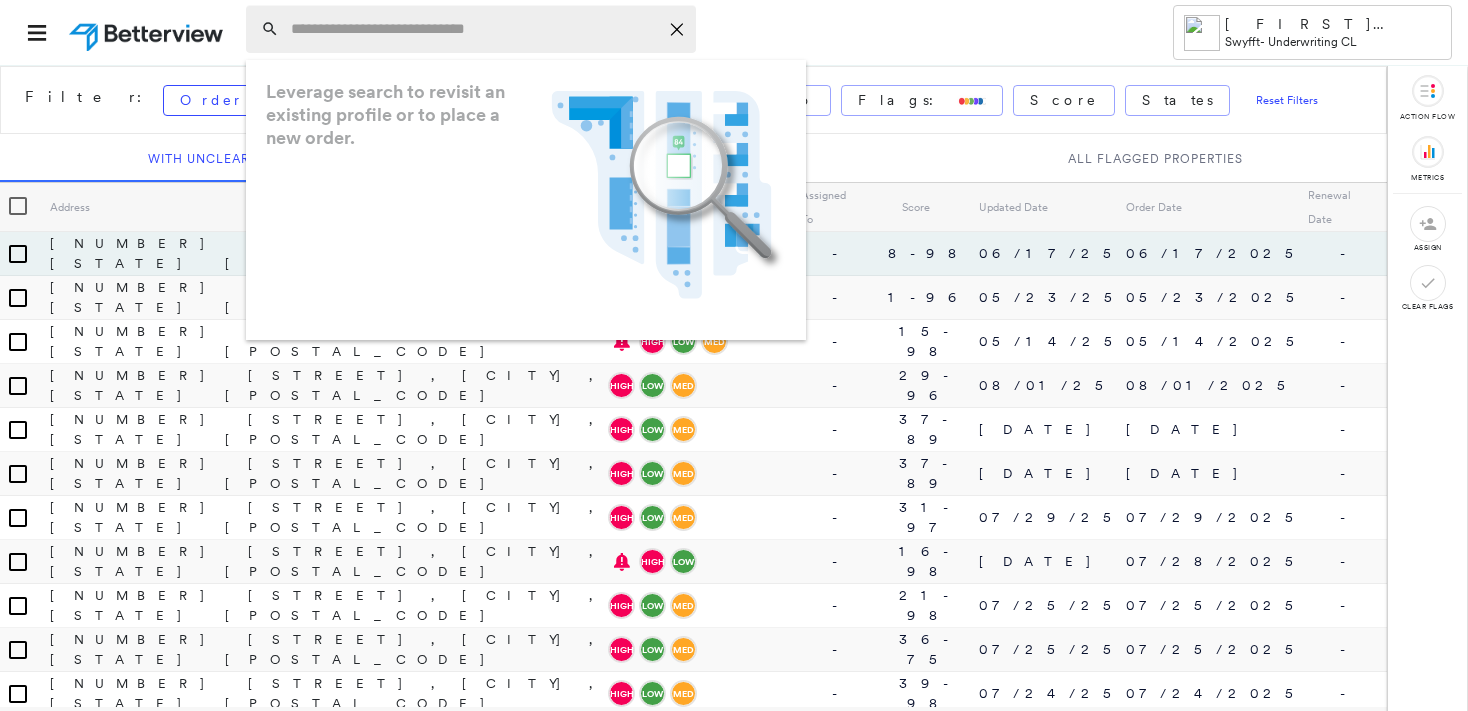 paste on "**********" 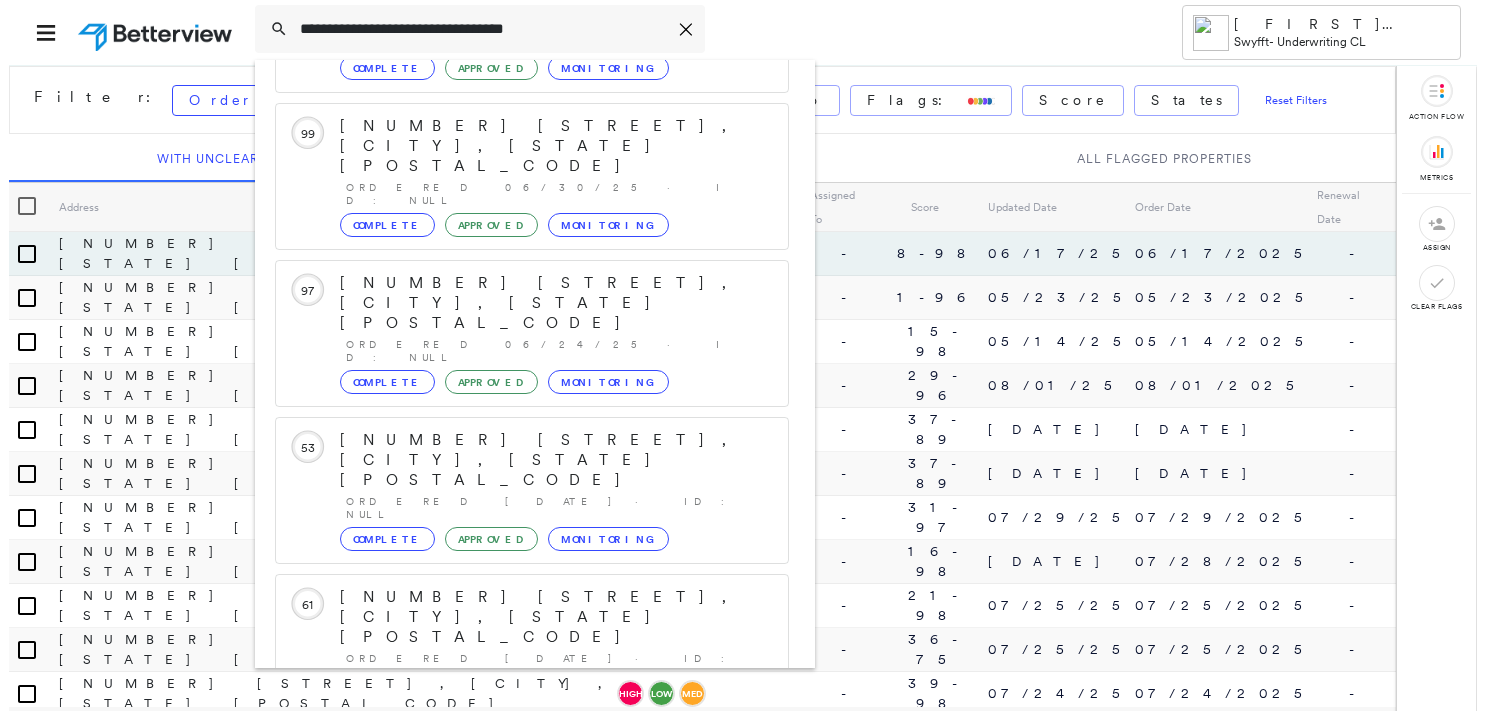 scroll, scrollTop: 208, scrollLeft: 0, axis: vertical 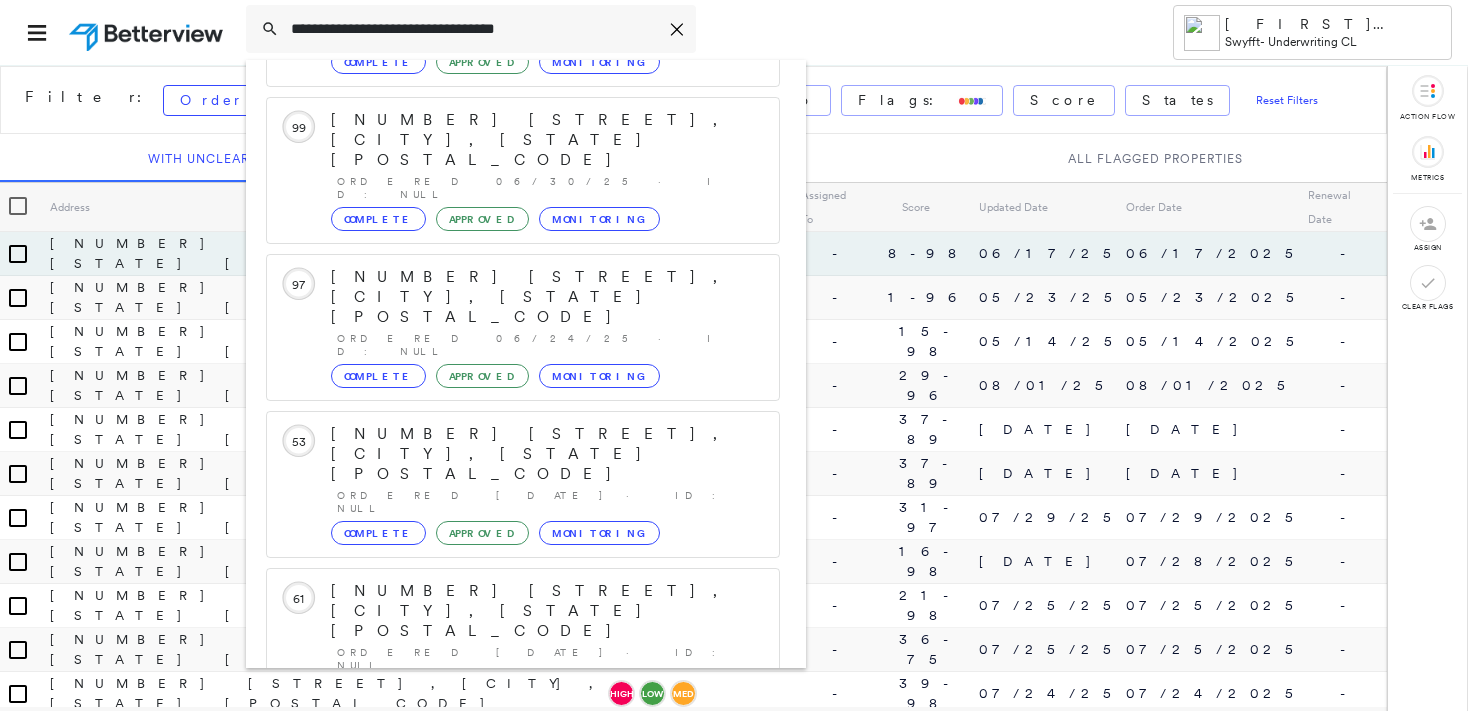 type on "**********" 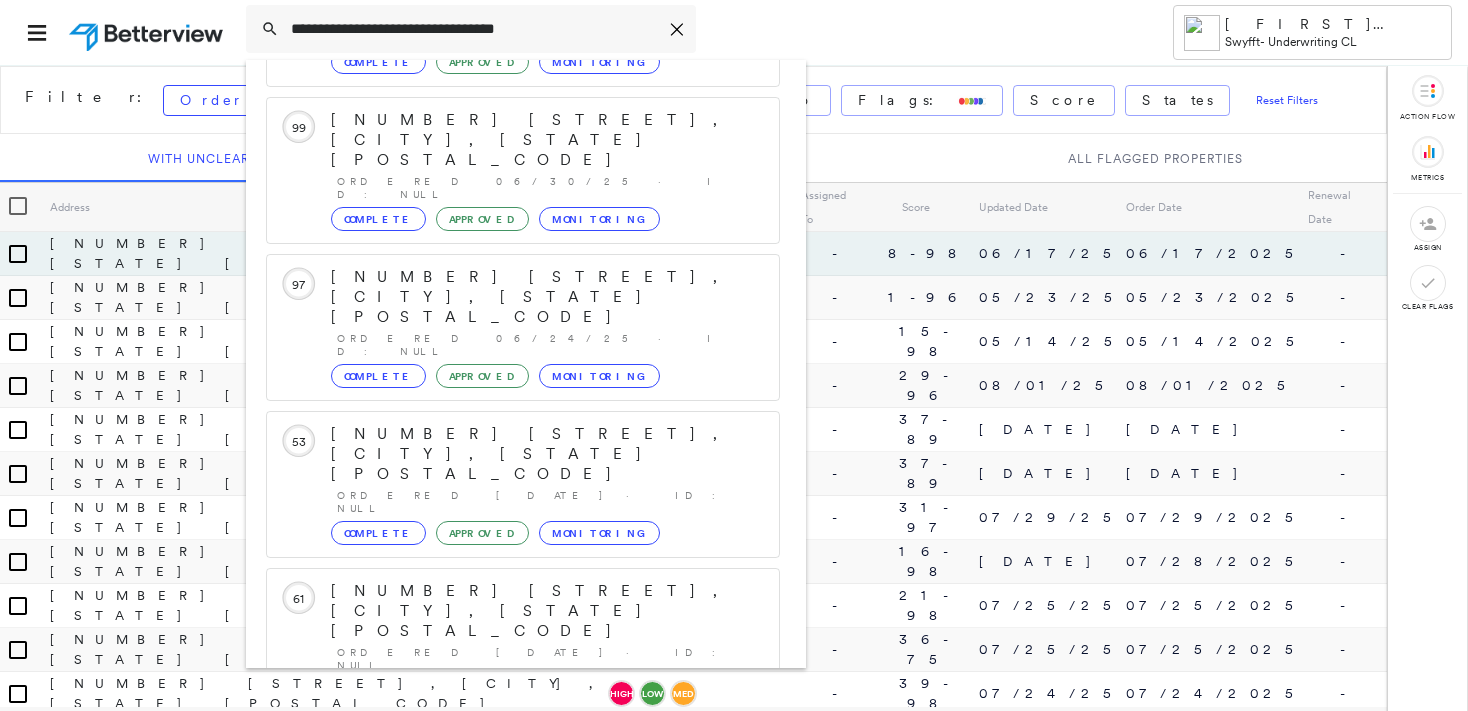 click on "[NUMBER] [STREET], [CITY], [STATE] [POSTAL_CODE]" at bounding box center [501, 903] 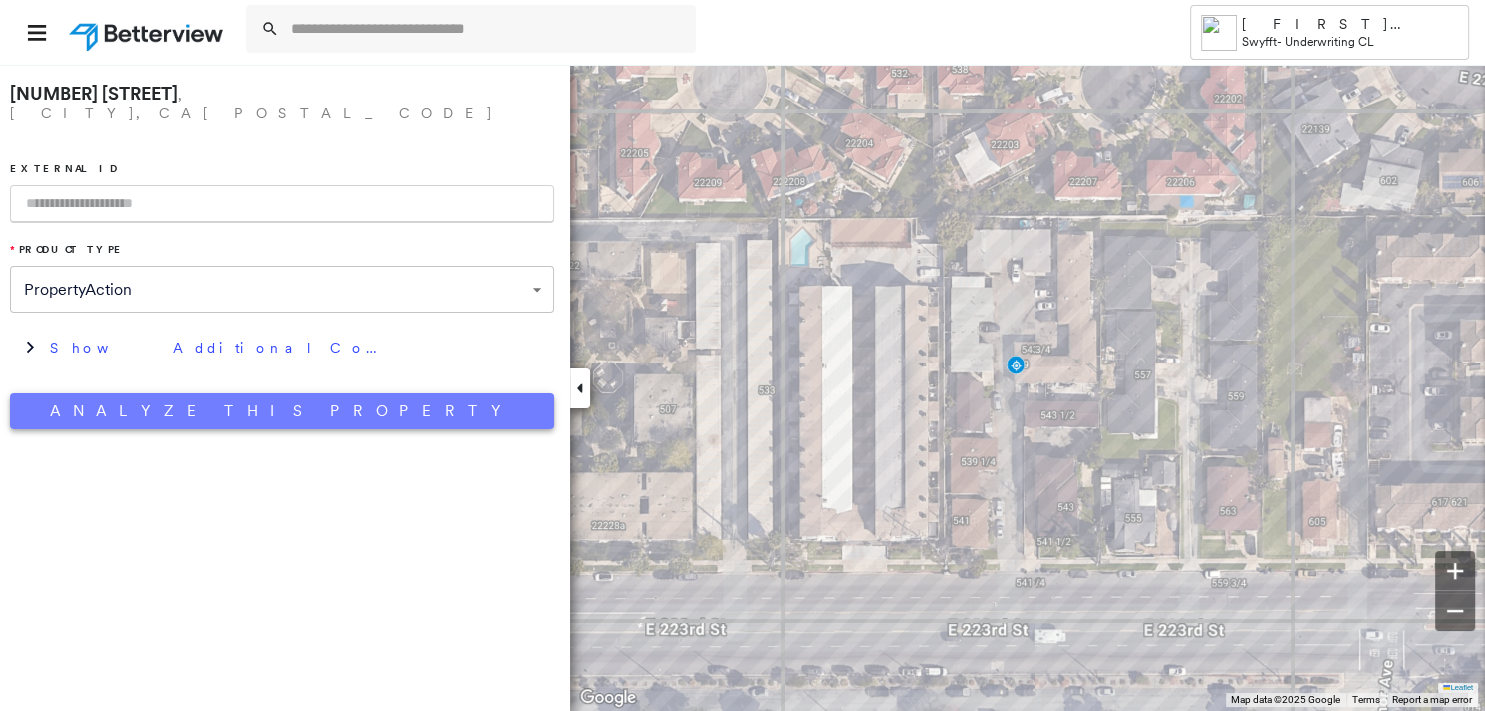 click on "Analyze This Property" at bounding box center [282, 411] 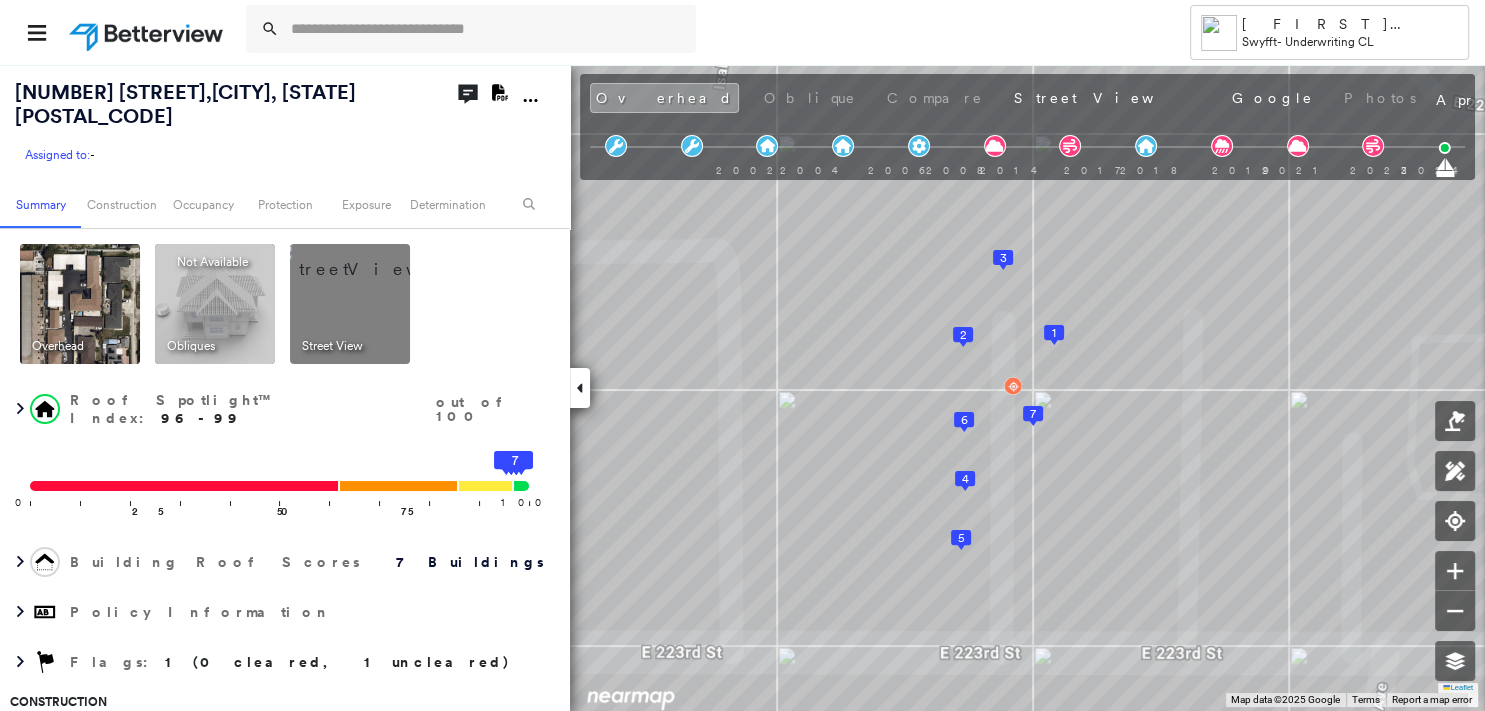 click on "Download PDF Report" 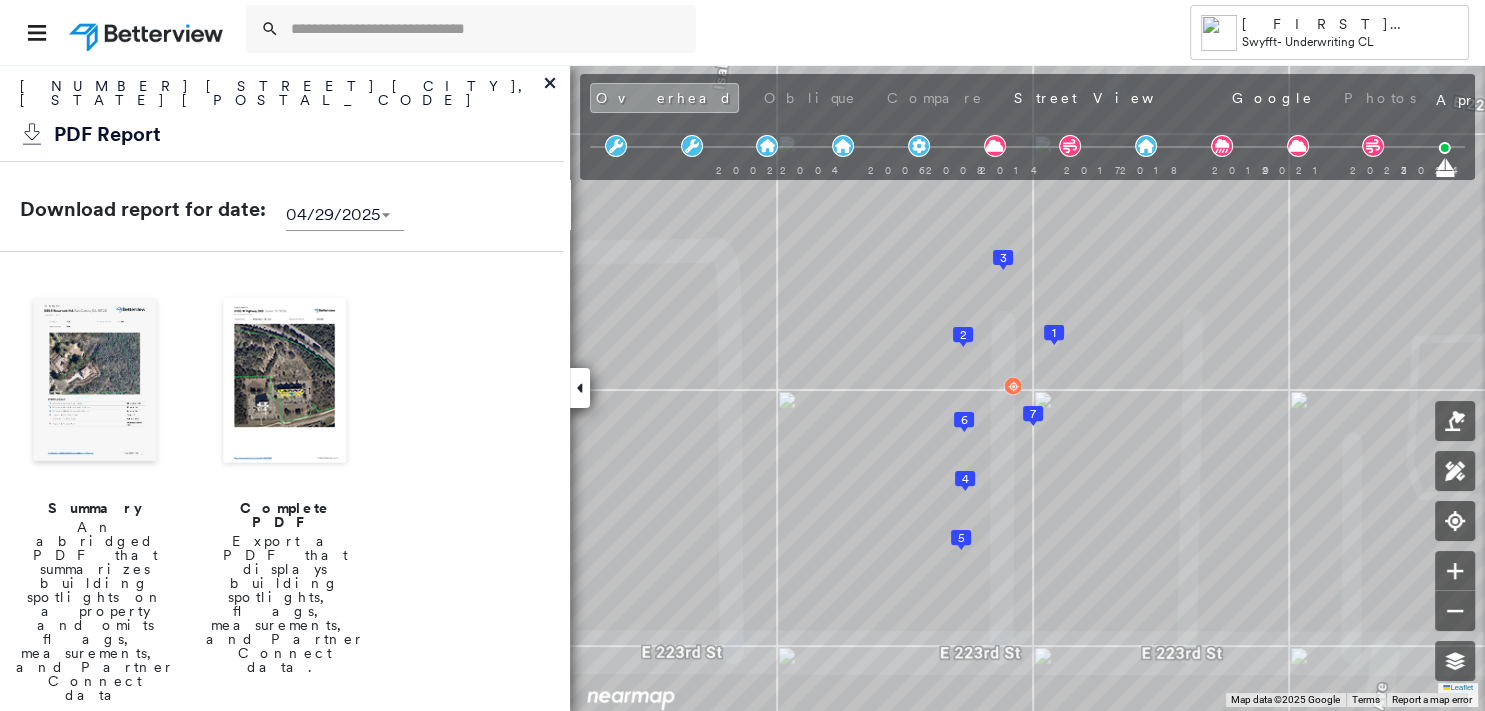 click at bounding box center [95, 382] 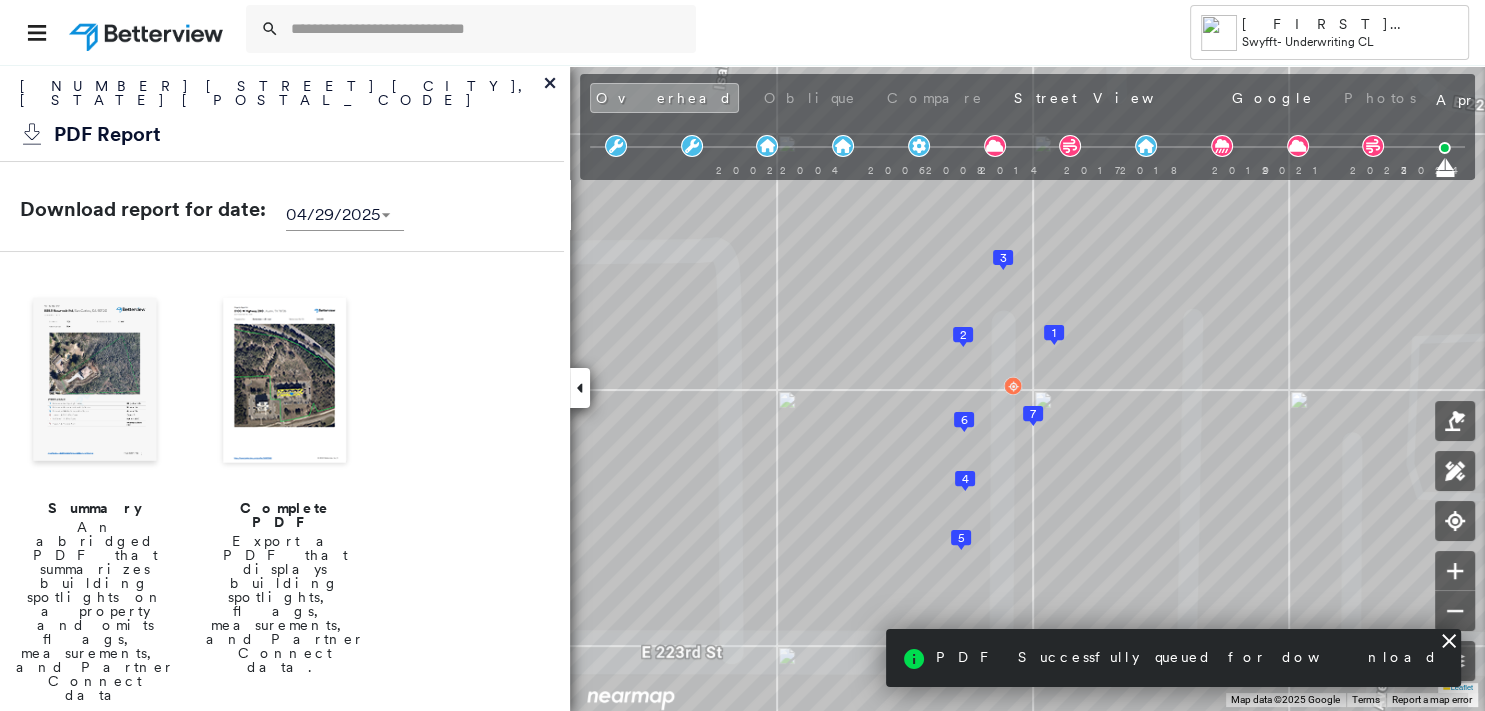 click at bounding box center [95, 382] 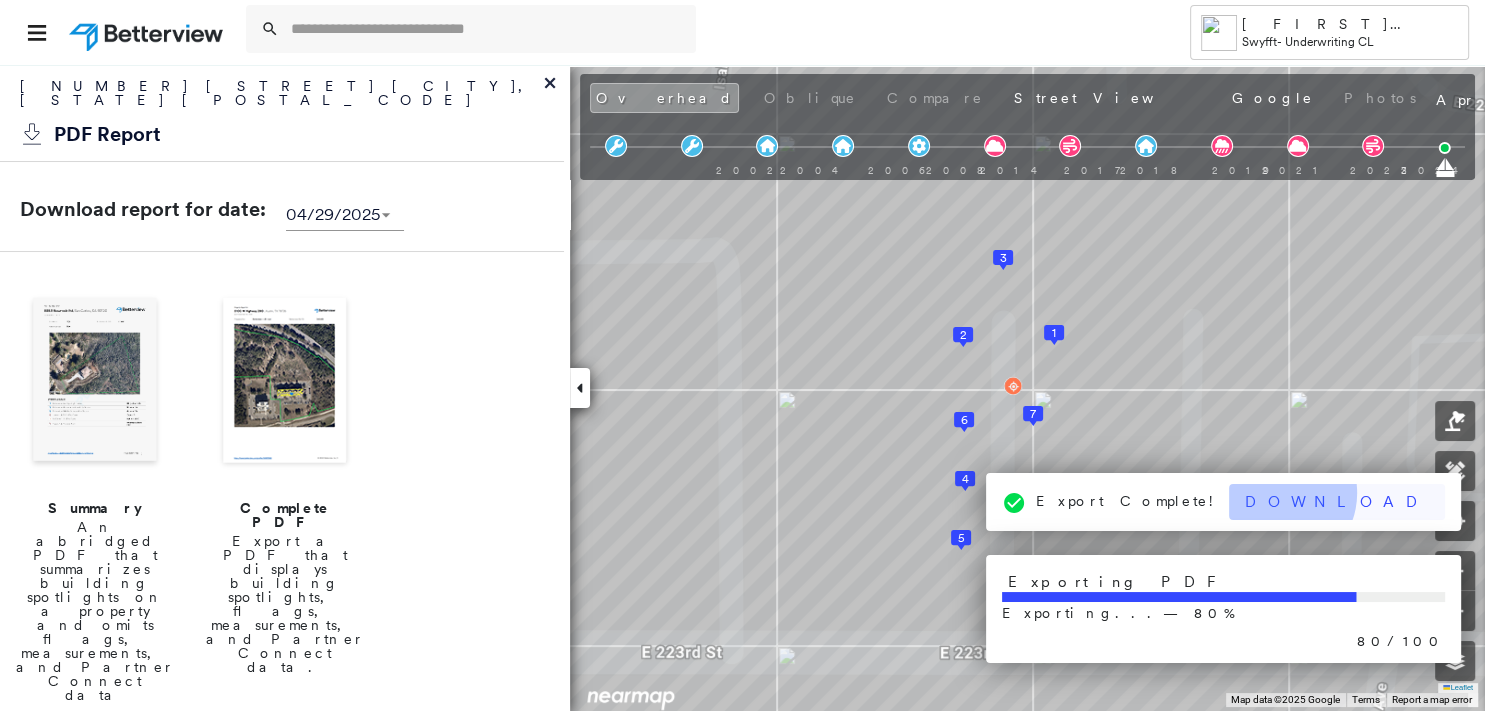 click on "Download" at bounding box center (1337, 502) 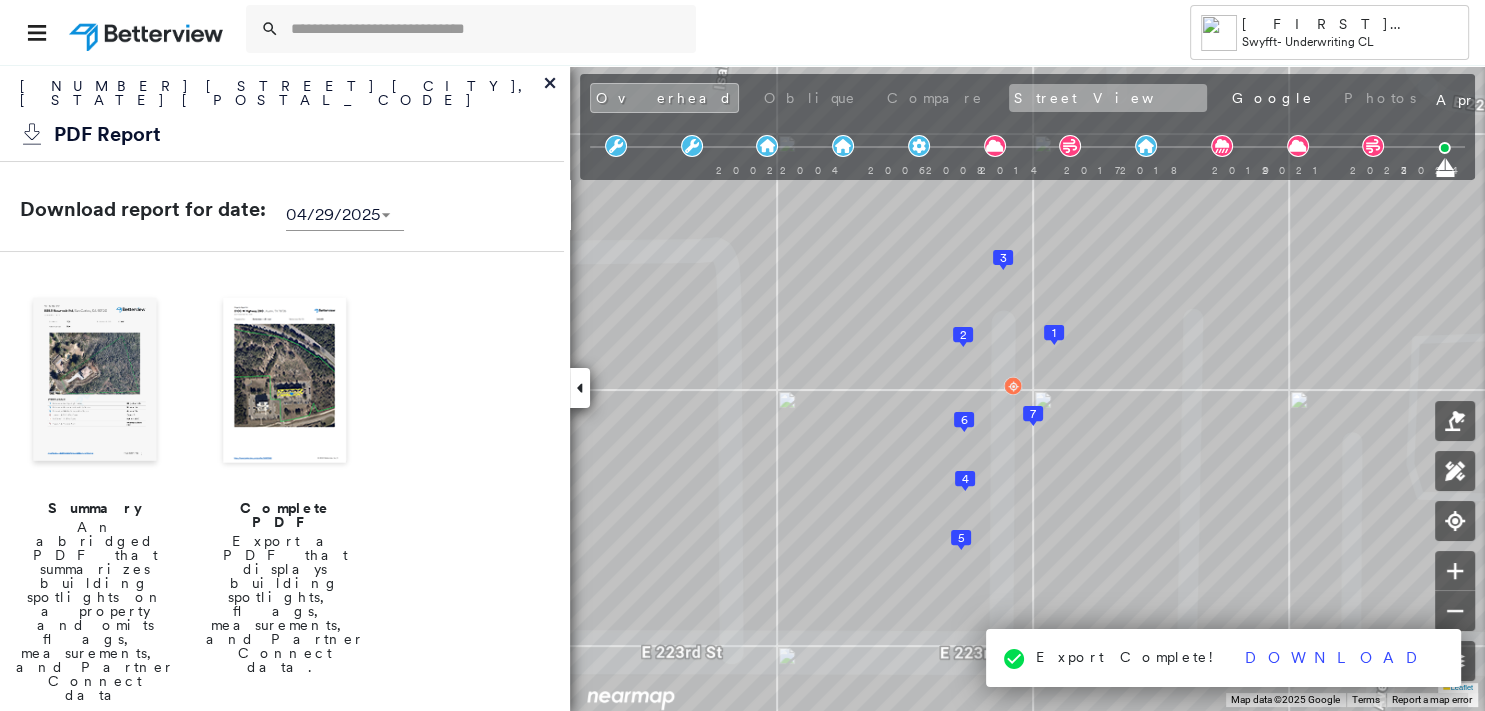 click on "Street View" at bounding box center (1108, 98) 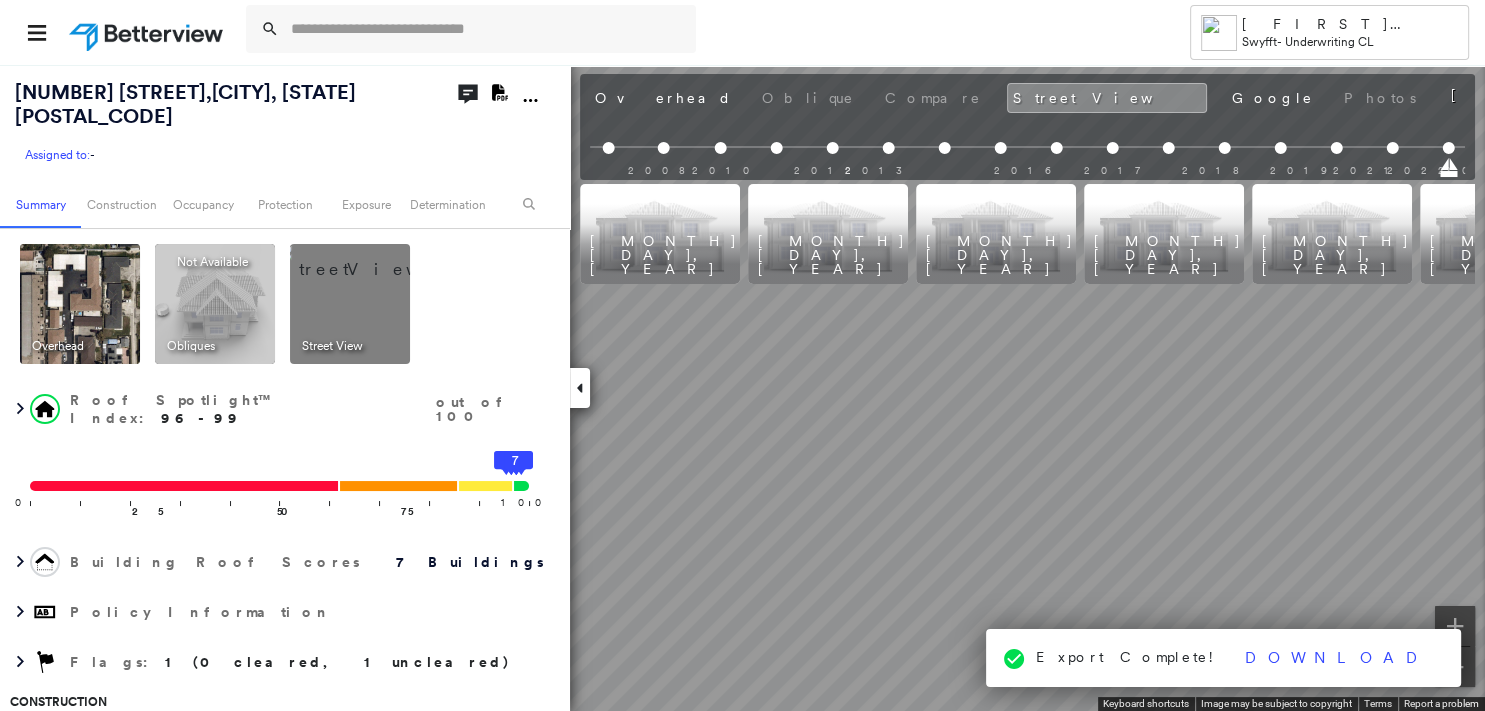 scroll, scrollTop: 0, scrollLeft: 1594, axis: horizontal 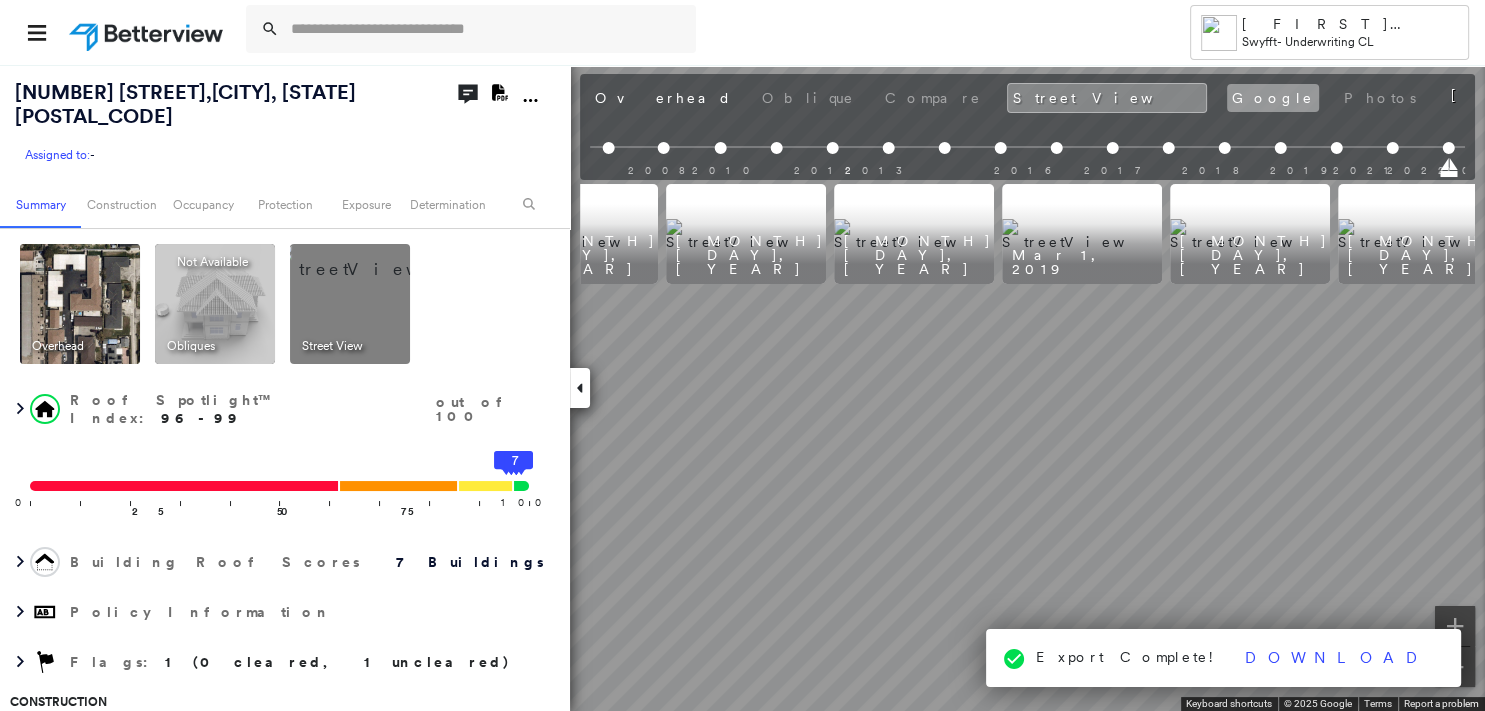 click on "Google" at bounding box center (1273, 98) 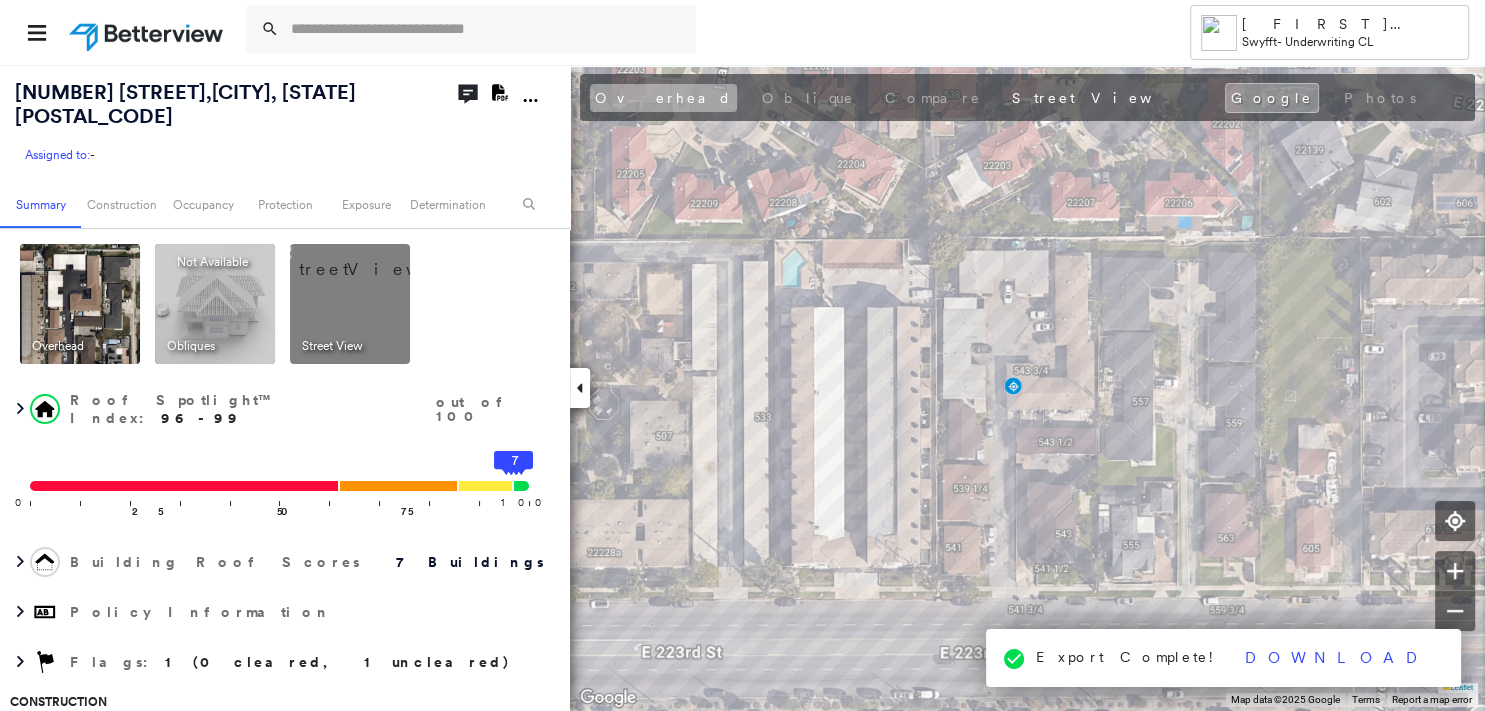 click on "Overhead" at bounding box center (663, 98) 